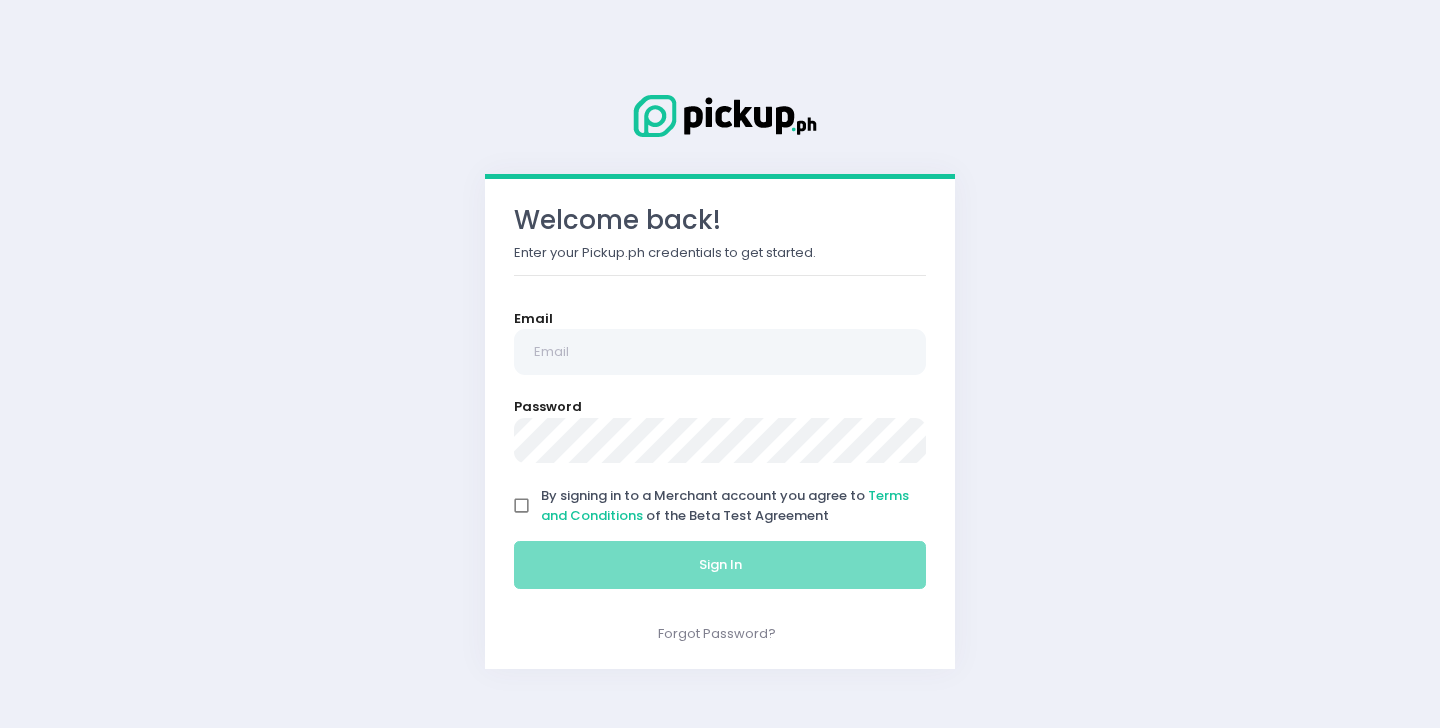 scroll, scrollTop: 0, scrollLeft: 0, axis: both 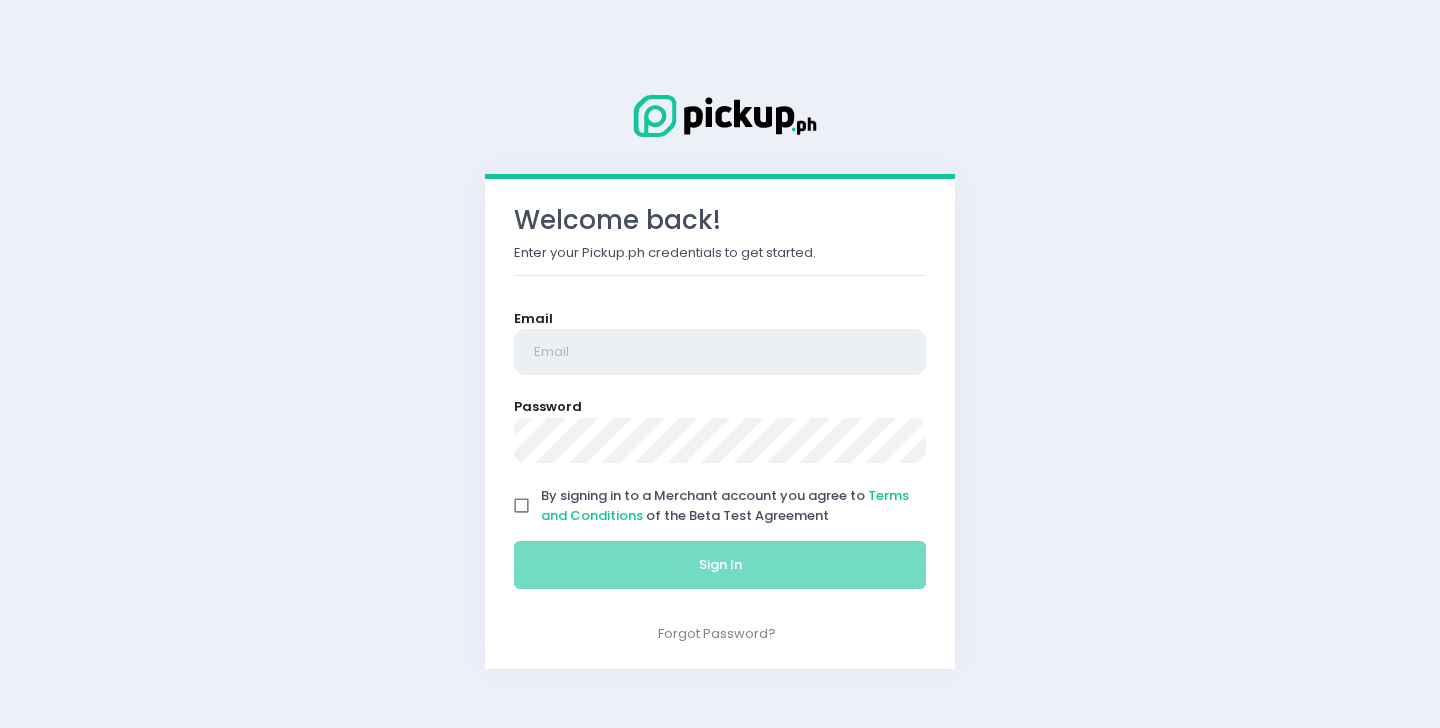 type on "[EMAIL]" 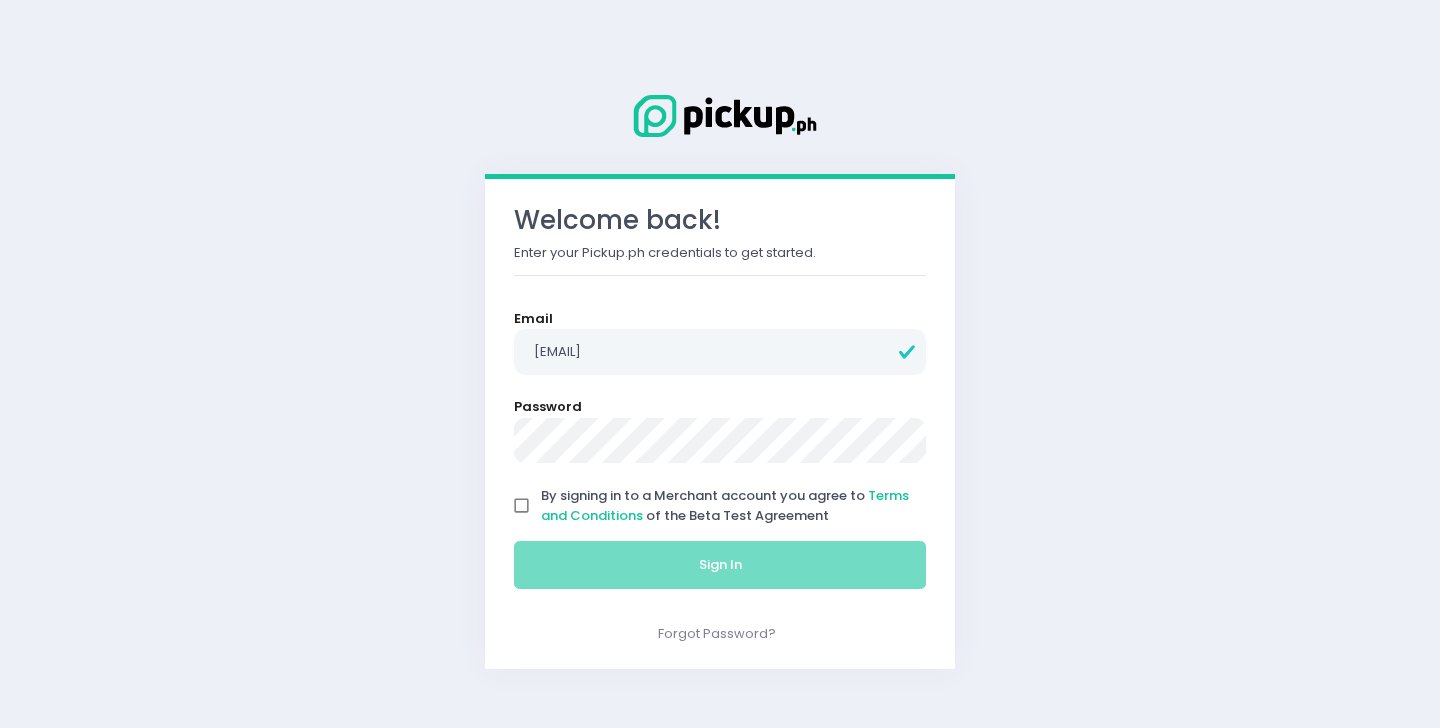 click on "By signing in to a Merchant account you agree to   Terms and Conditions   of the Beta Test Agreement" at bounding box center (522, 506) 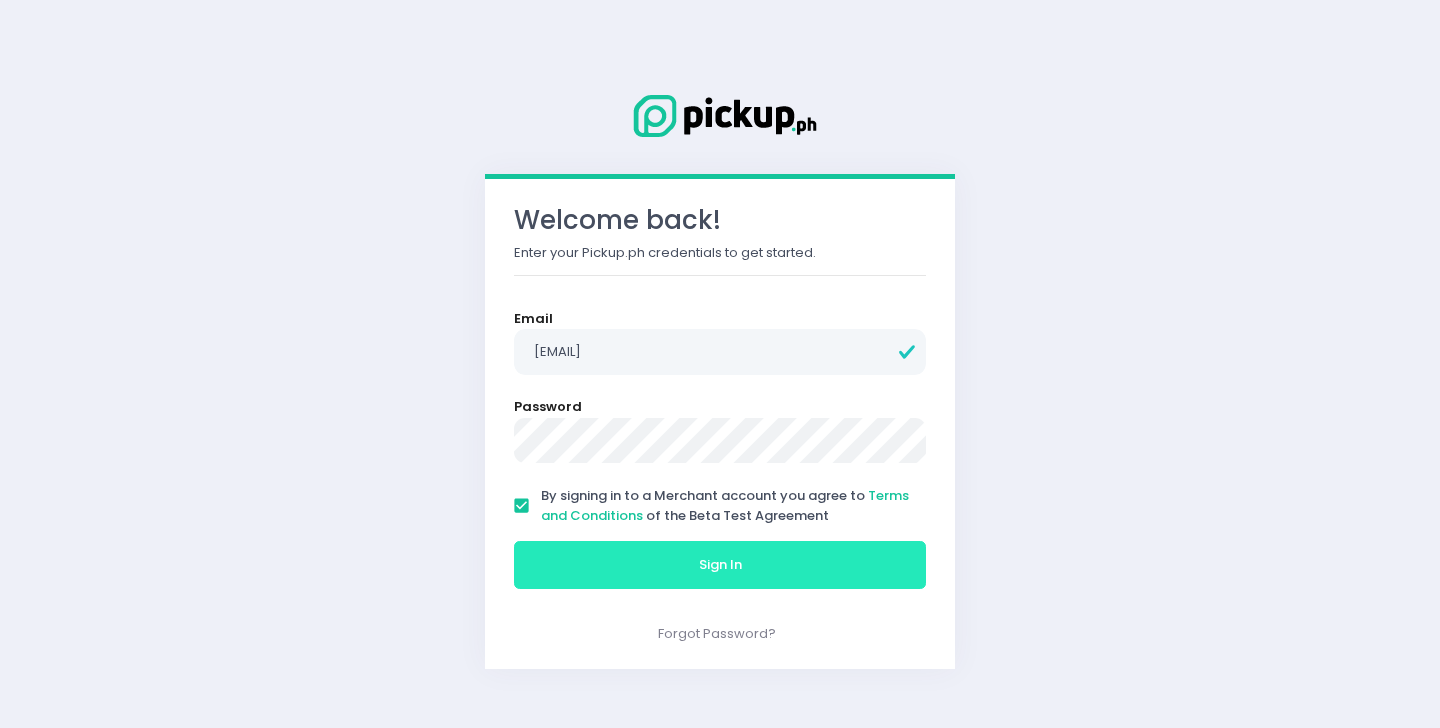 click on "Sign In" at bounding box center (720, 565) 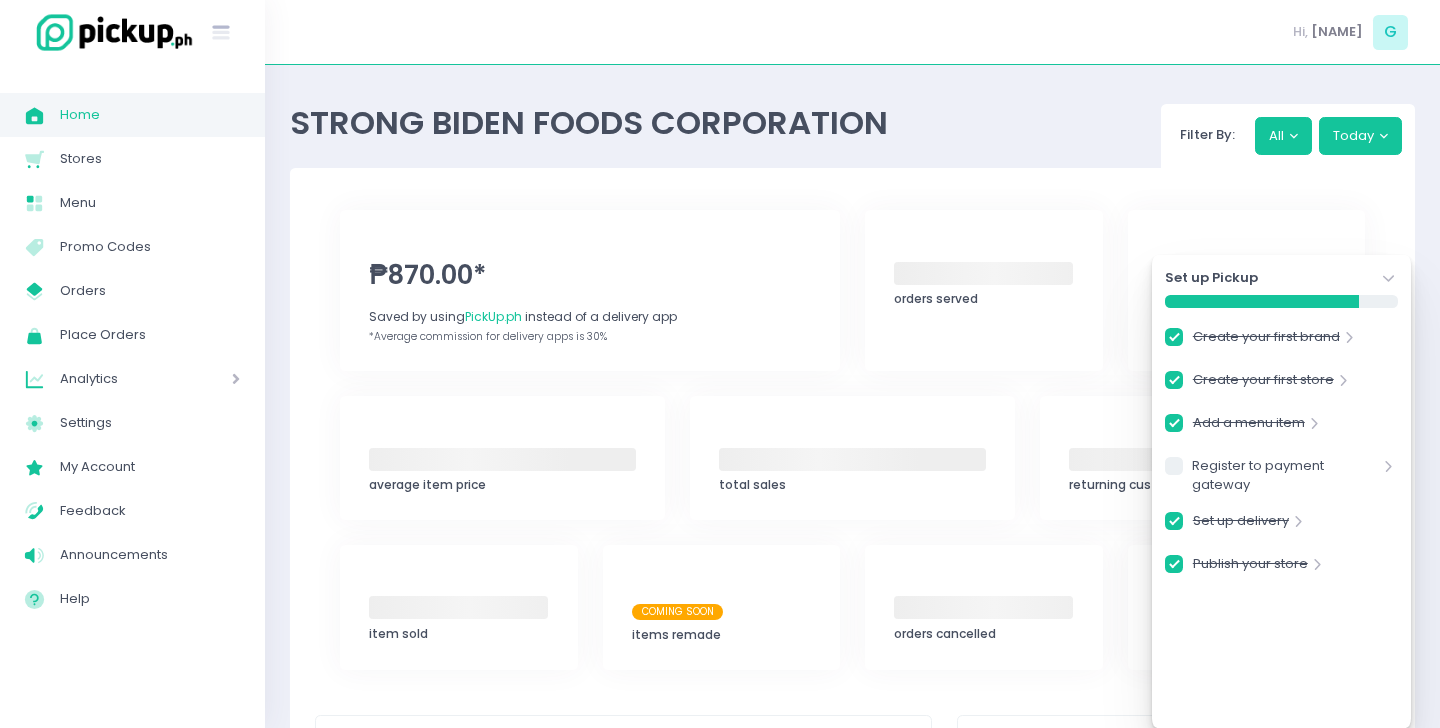 checkbox on "true" 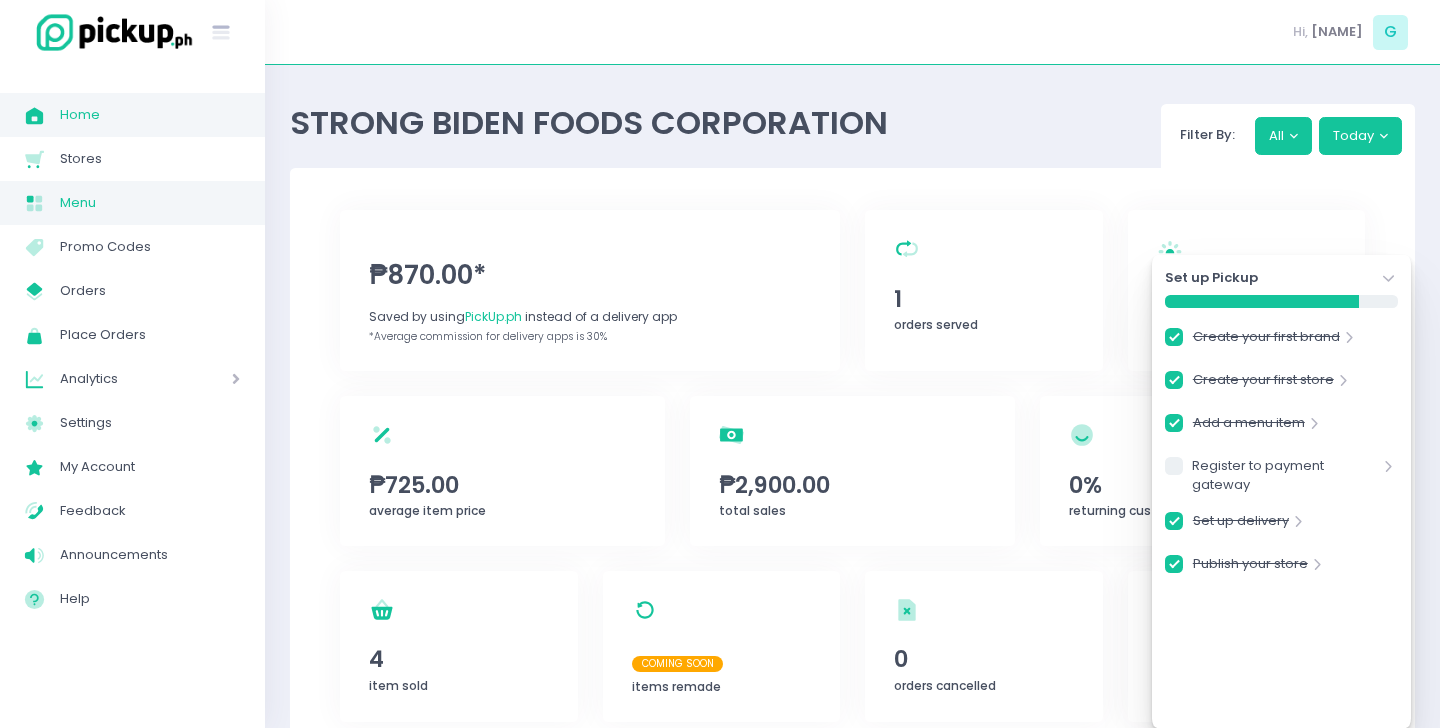 click on "Menu" at bounding box center [150, 203] 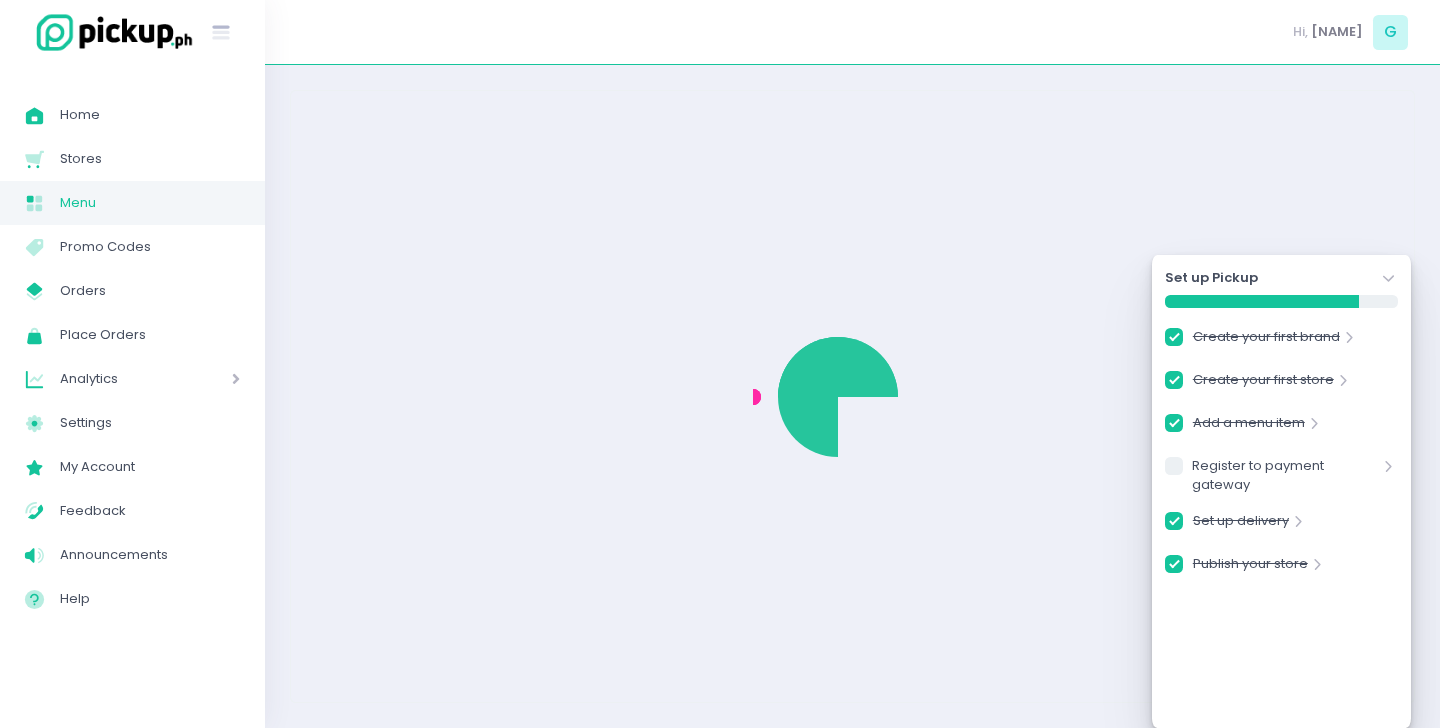 checkbox on "true" 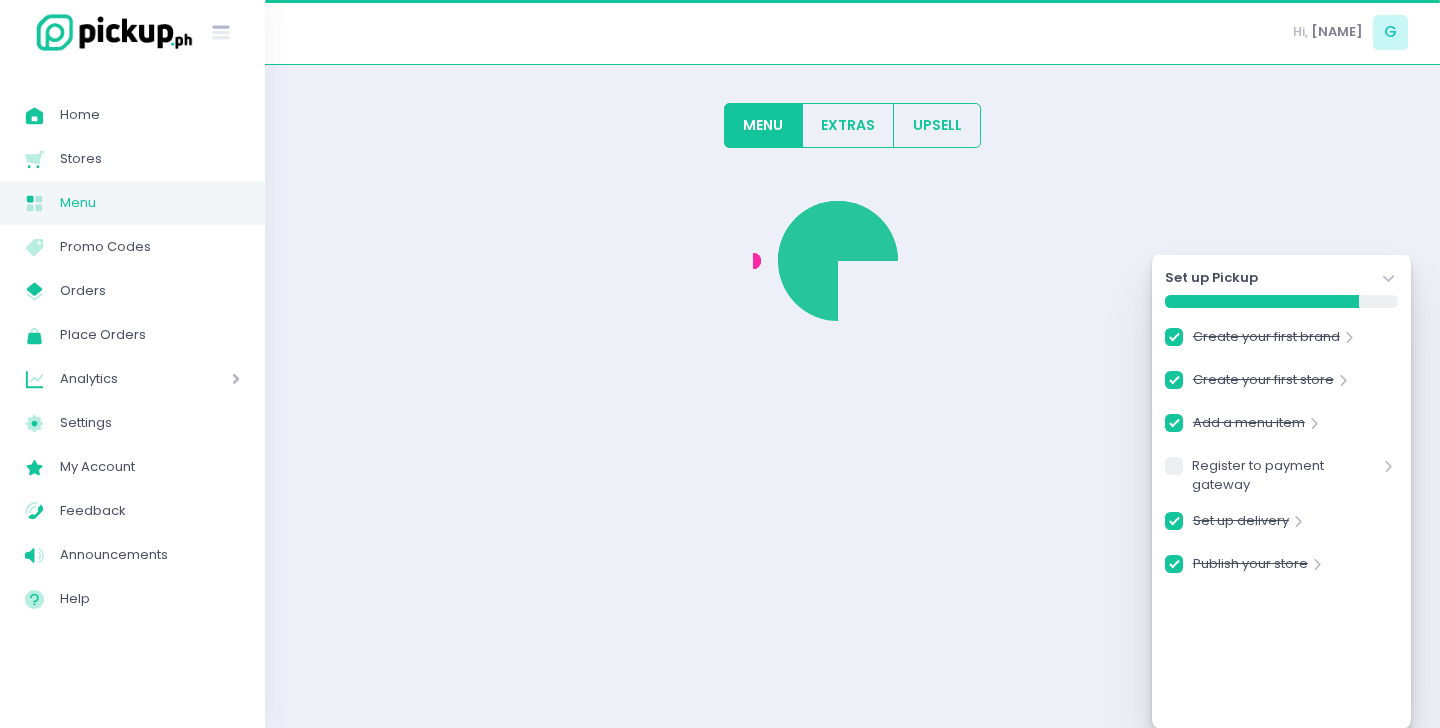checkbox on "true" 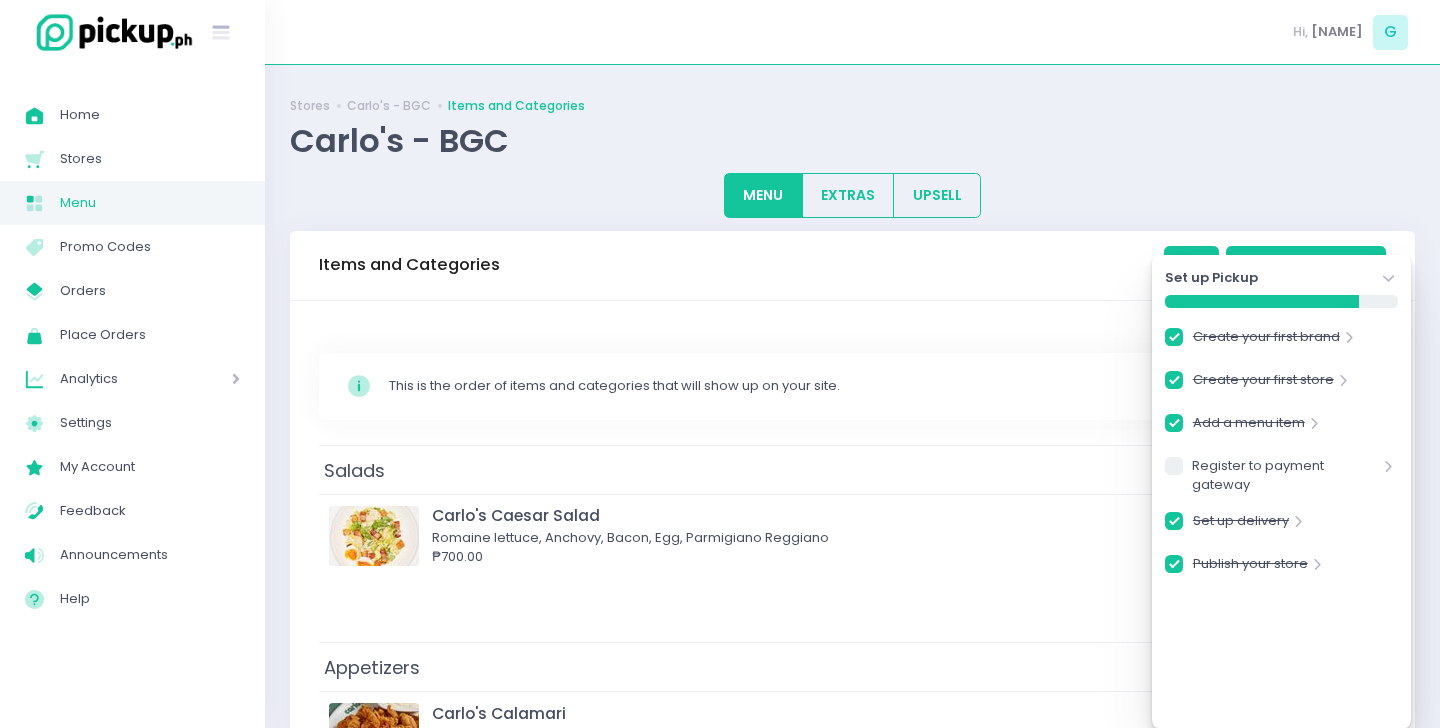 scroll, scrollTop: 0, scrollLeft: 0, axis: both 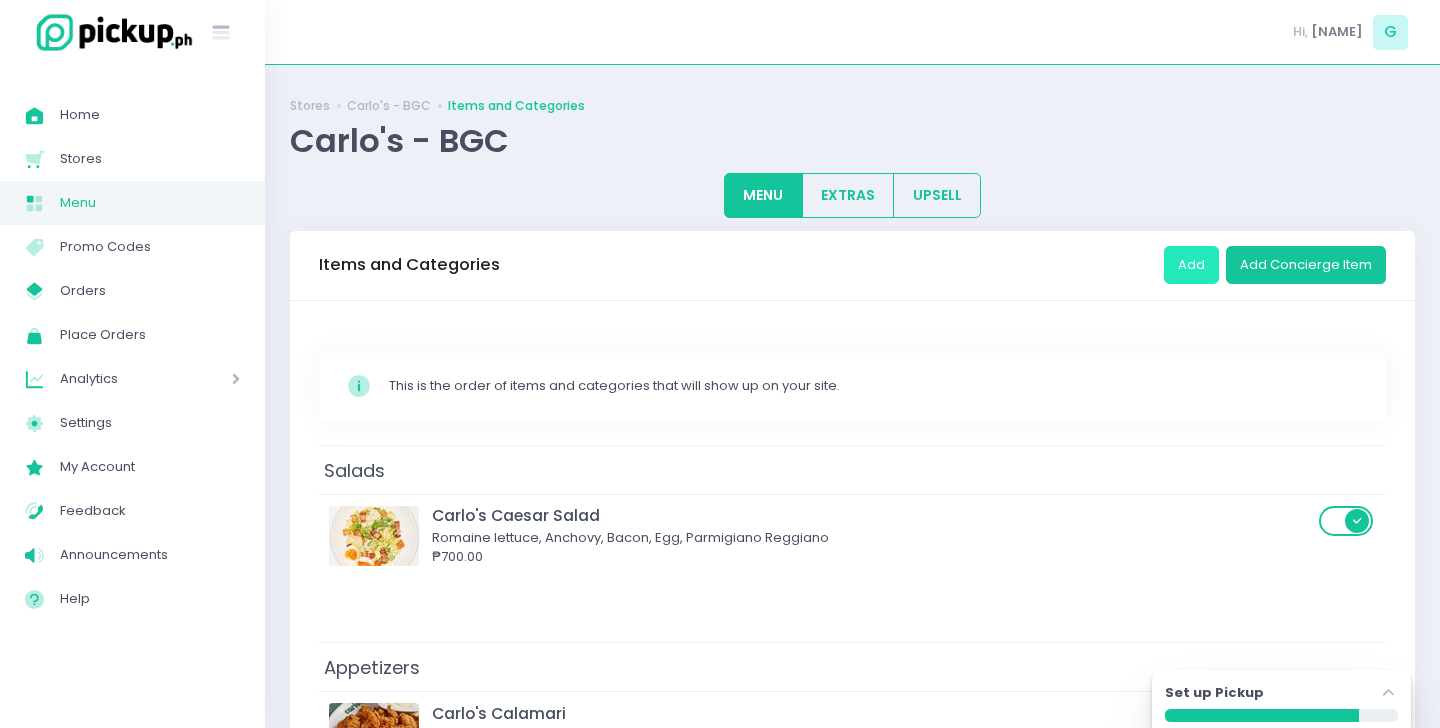click on "Add" at bounding box center [1191, 265] 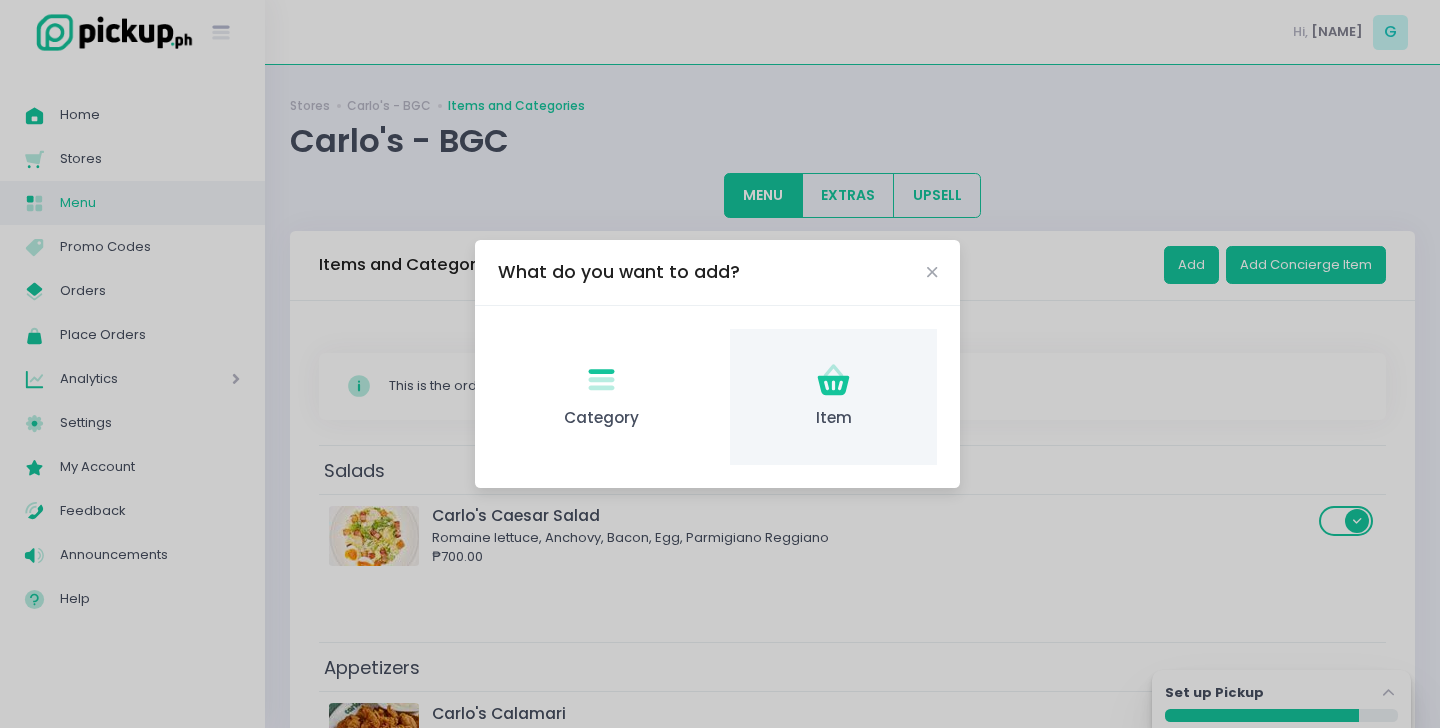 click on "Item Created with Sketch. Item" at bounding box center (833, 397) 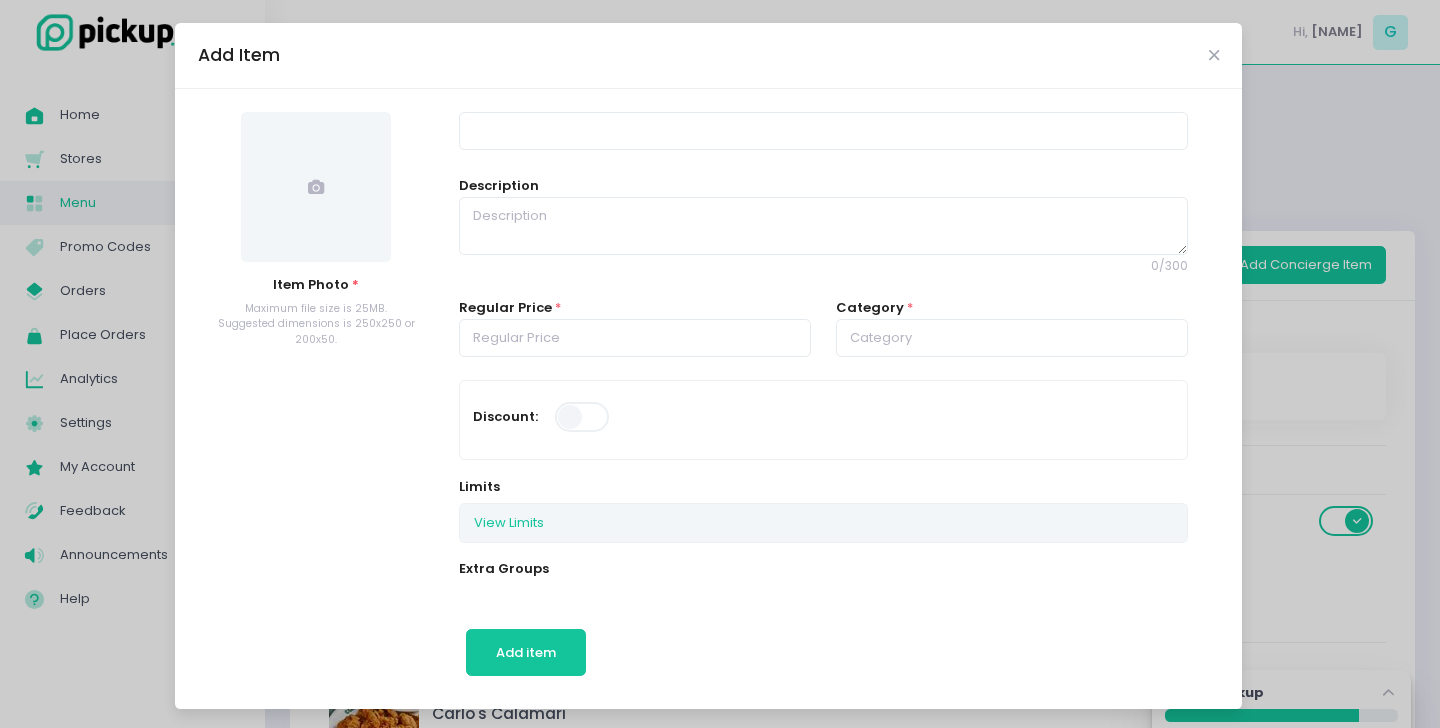 click at bounding box center (316, 187) 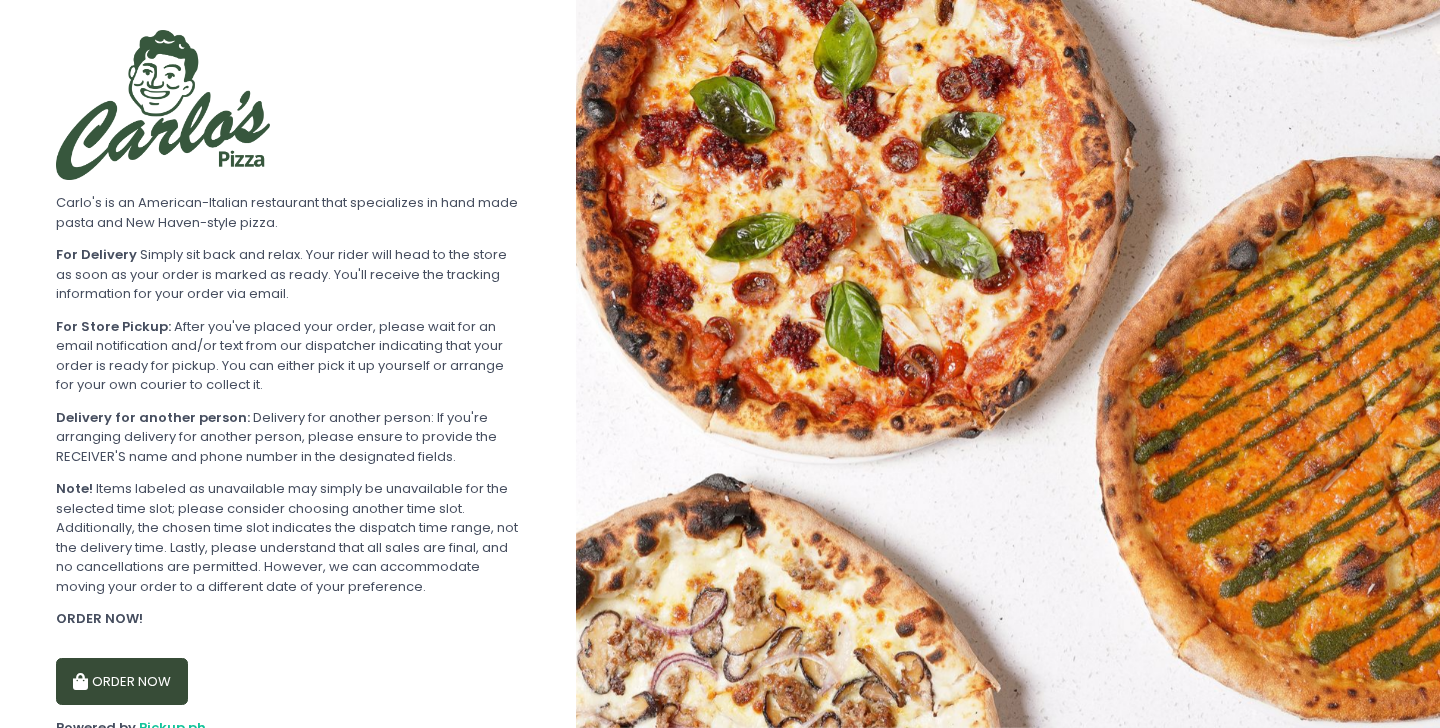 scroll, scrollTop: 0, scrollLeft: 0, axis: both 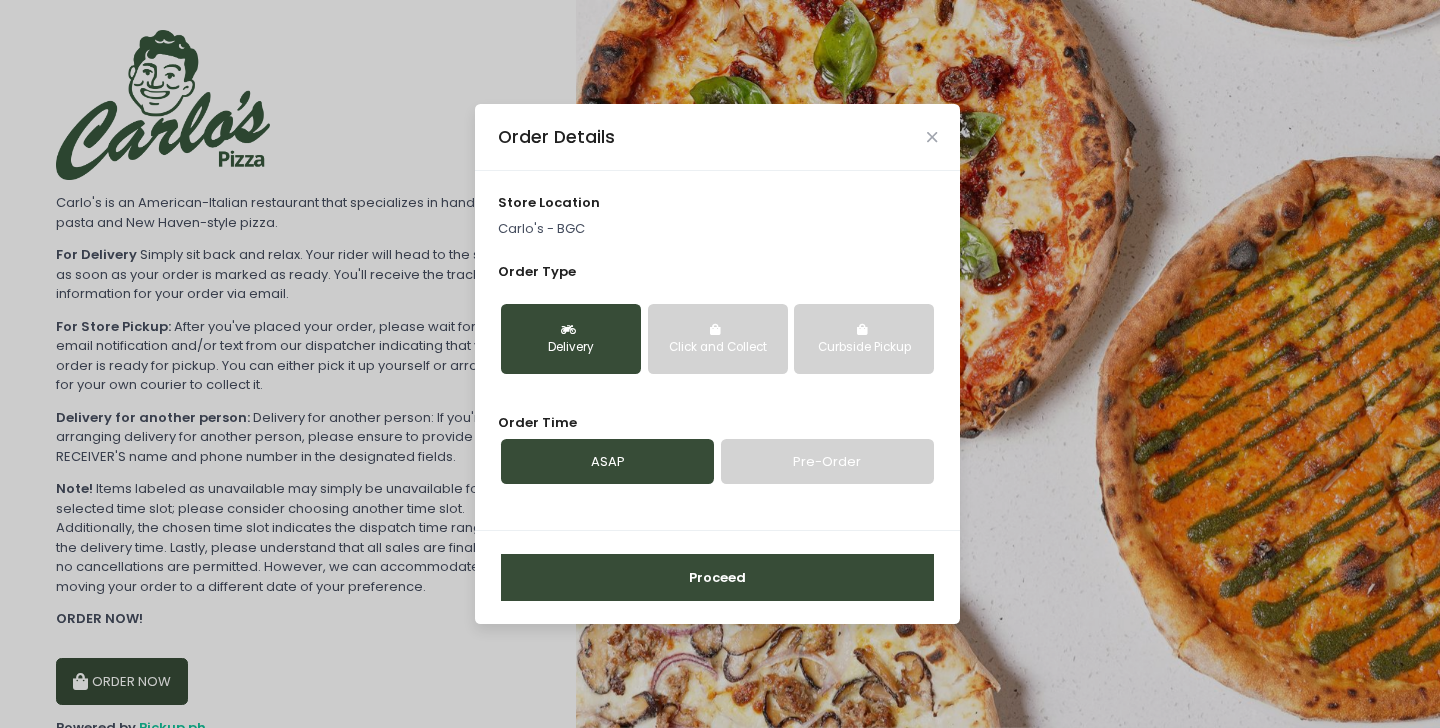 click on "Proceed" at bounding box center (717, 578) 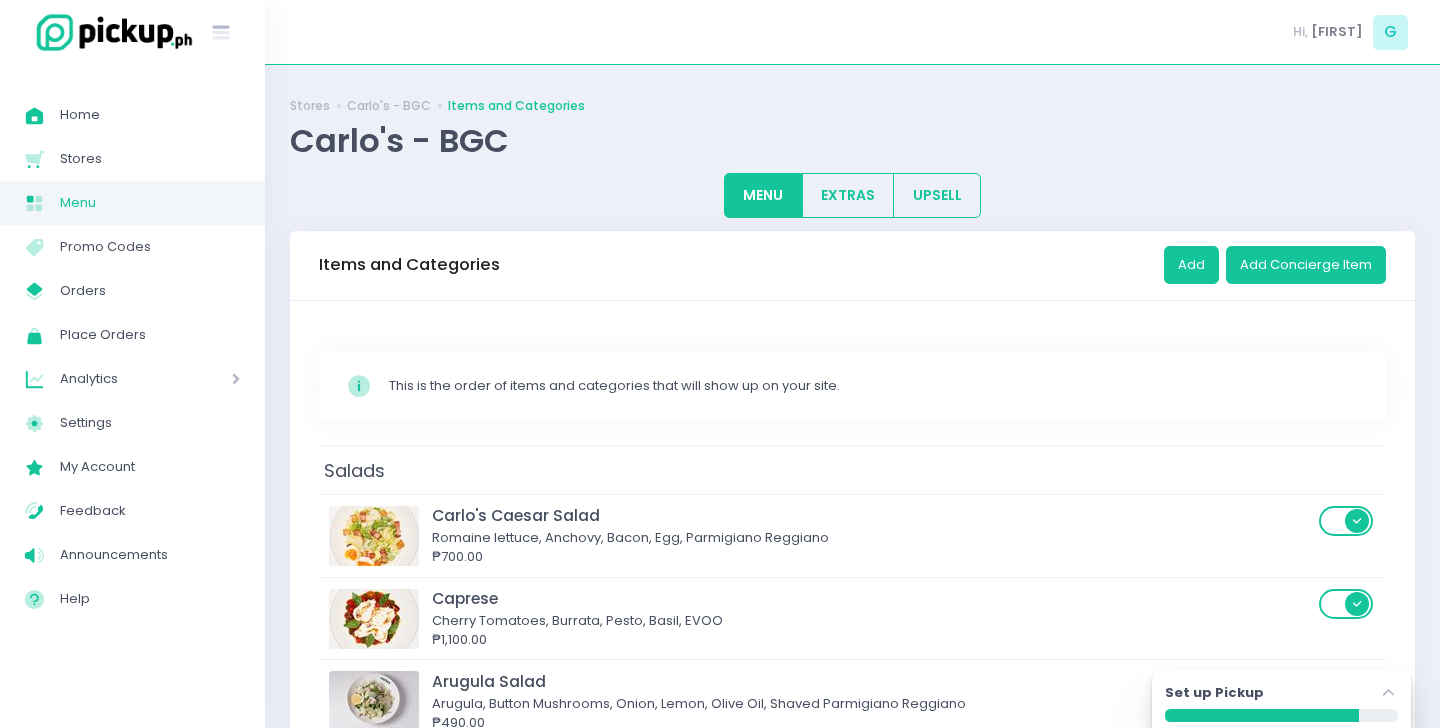 scroll, scrollTop: 0, scrollLeft: 0, axis: both 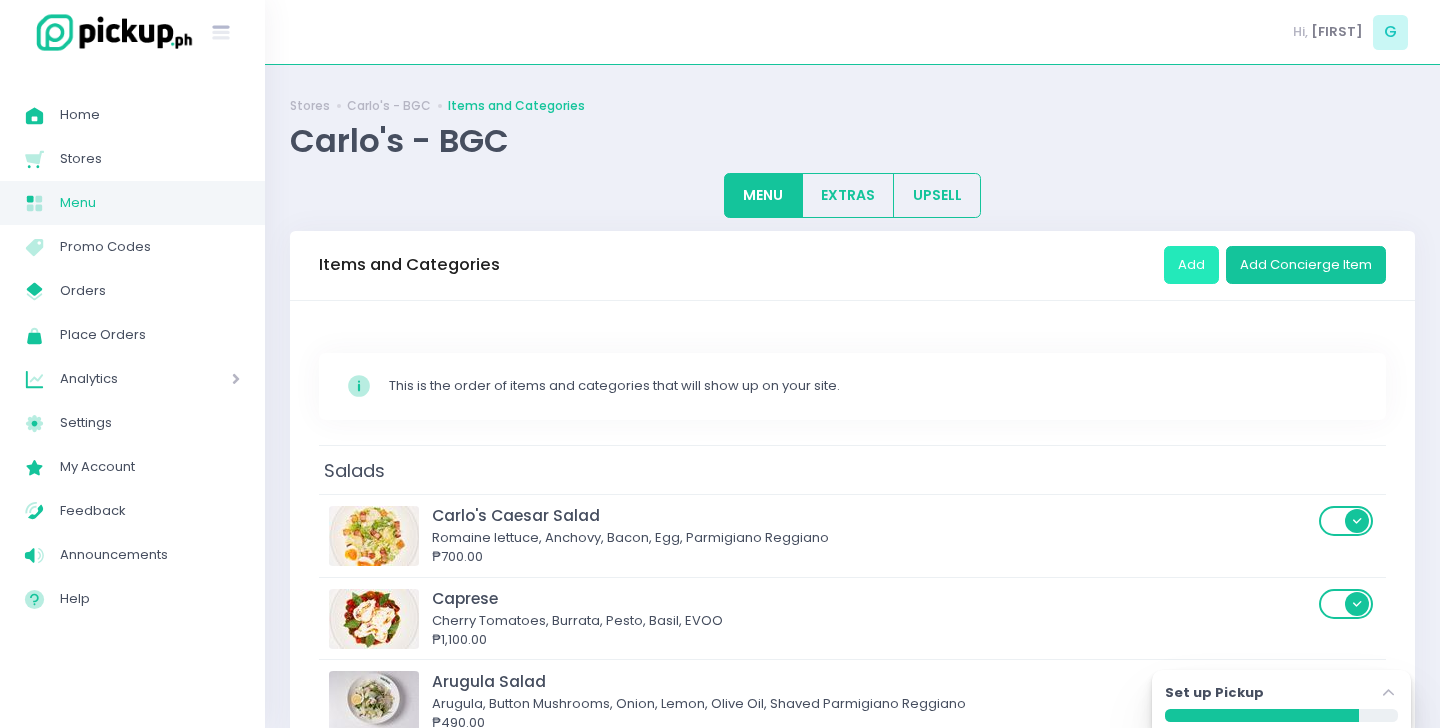 click on "Add" at bounding box center [1191, 265] 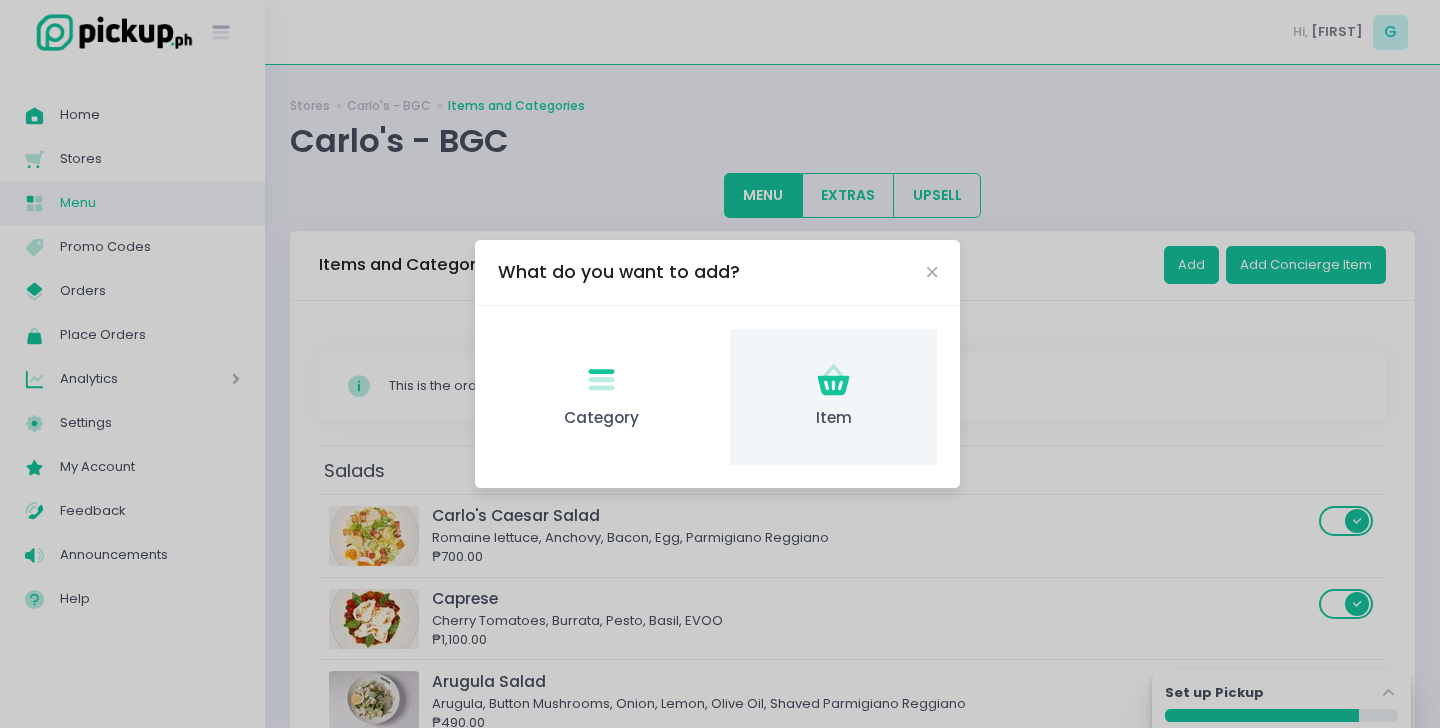 click on "Item" at bounding box center (833, 418) 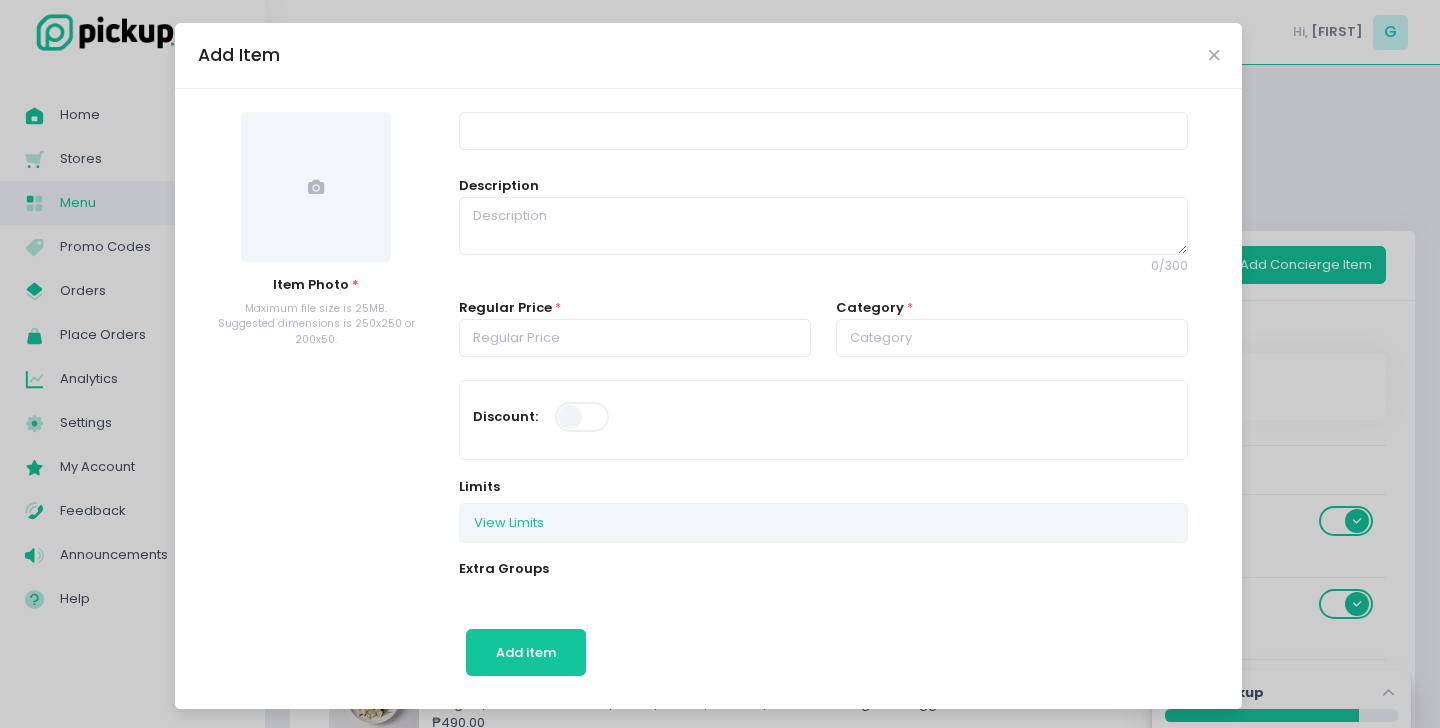 click at bounding box center (316, 187) 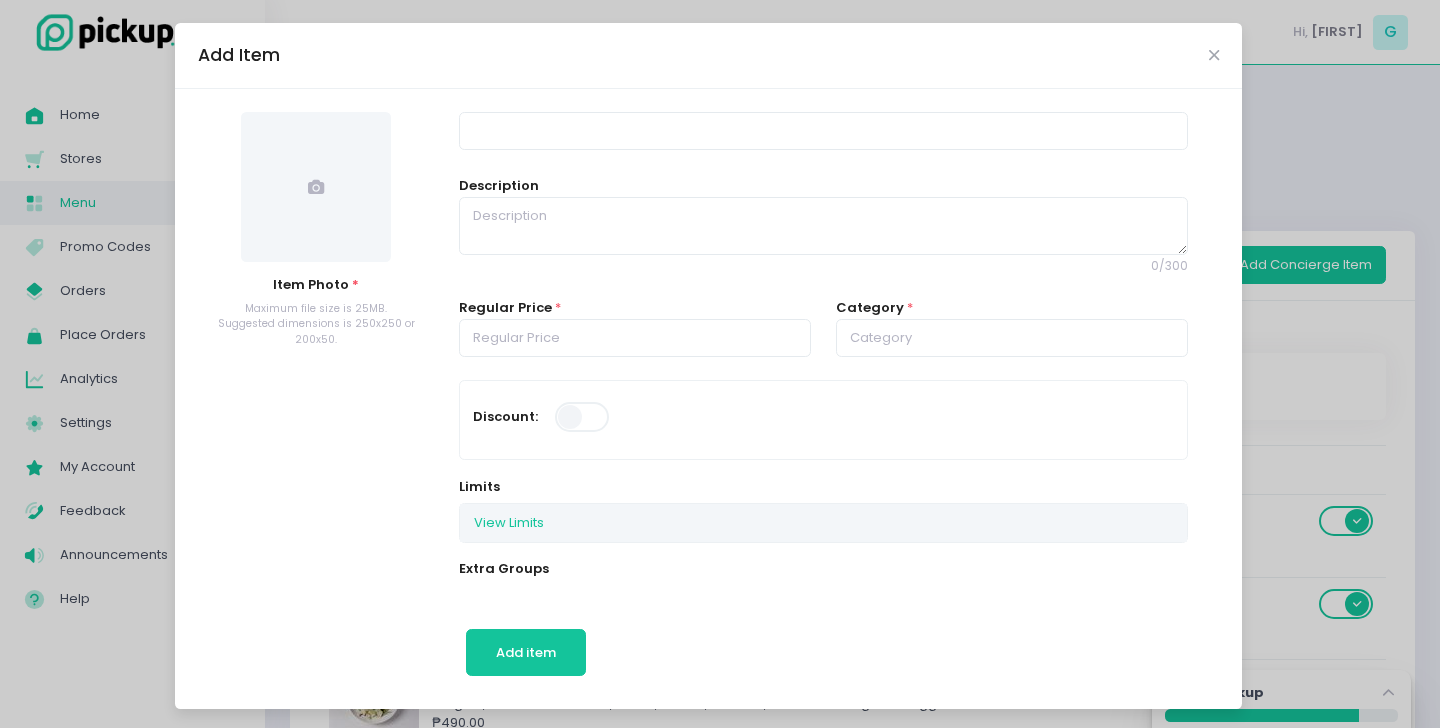 click on "Add  Item" at bounding box center (708, 56) 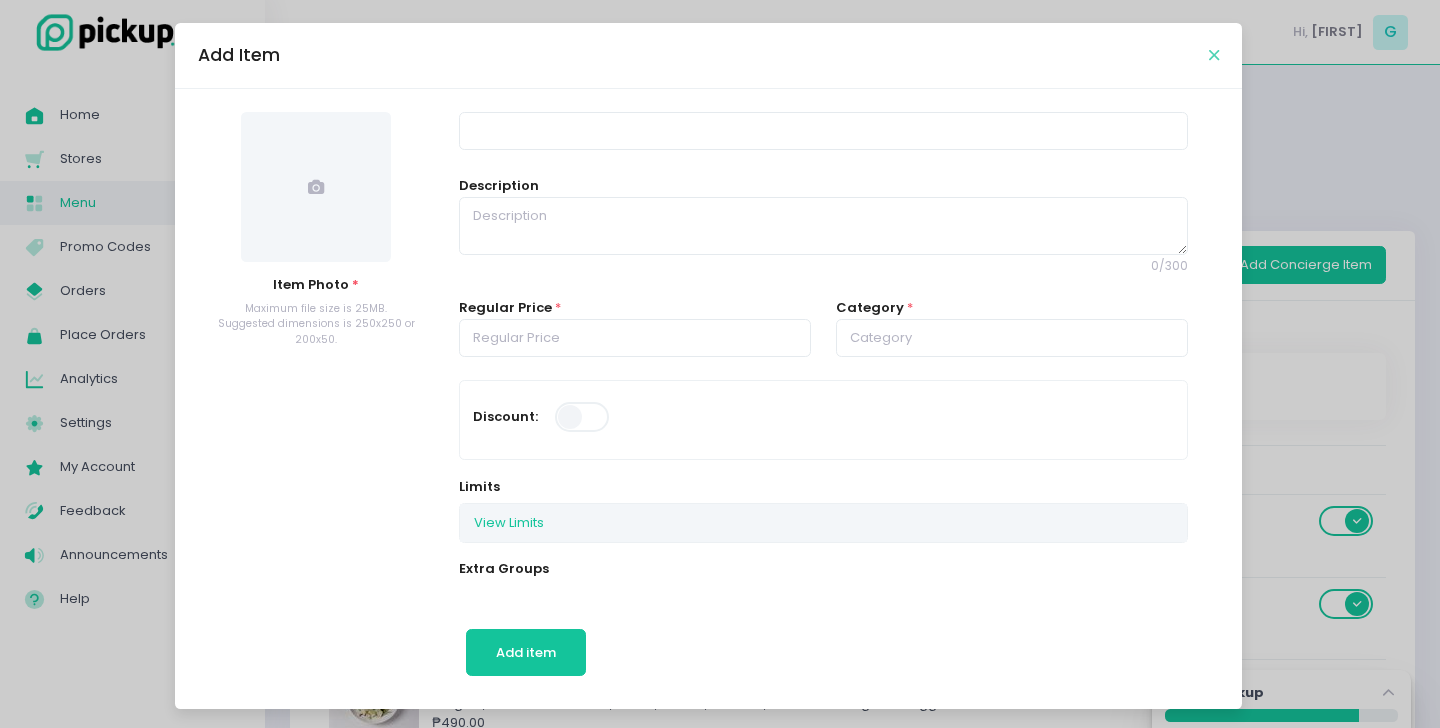 click at bounding box center [1214, 55] 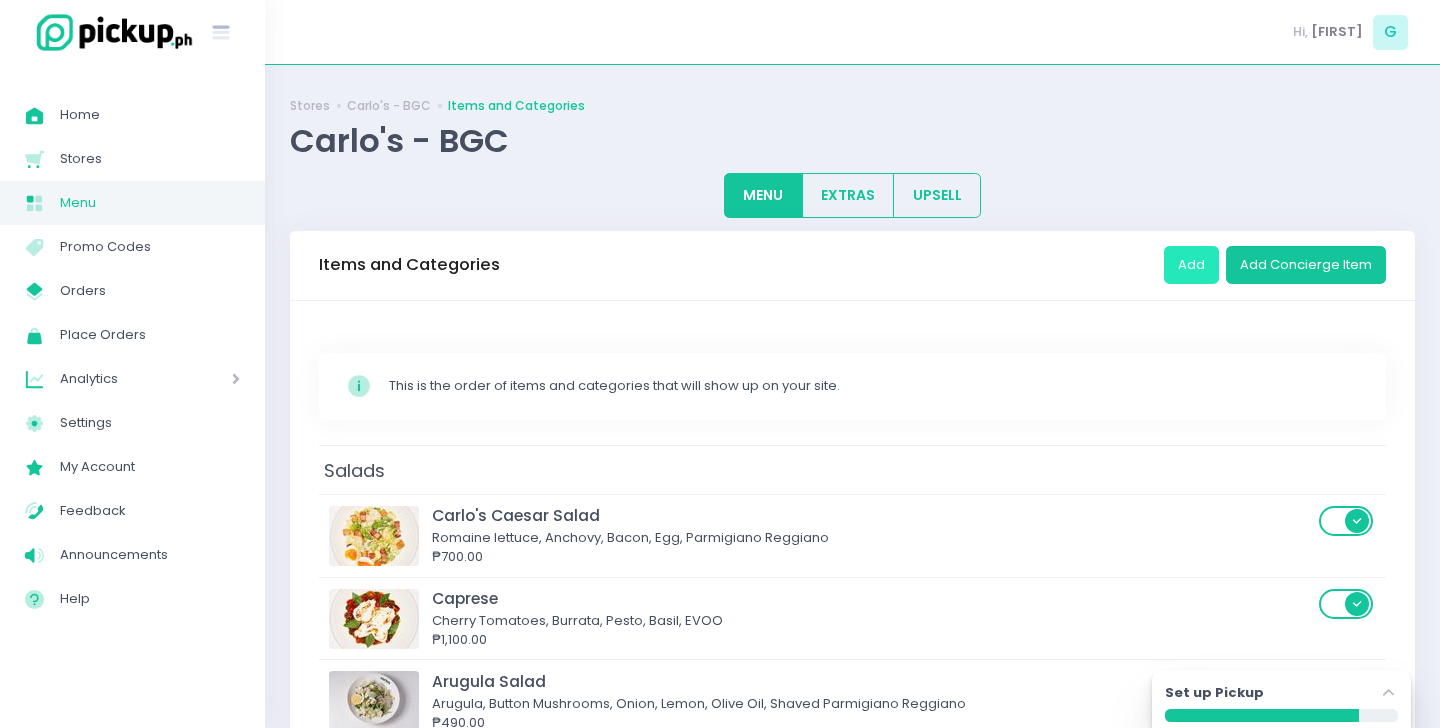click on "Add" at bounding box center (1191, 265) 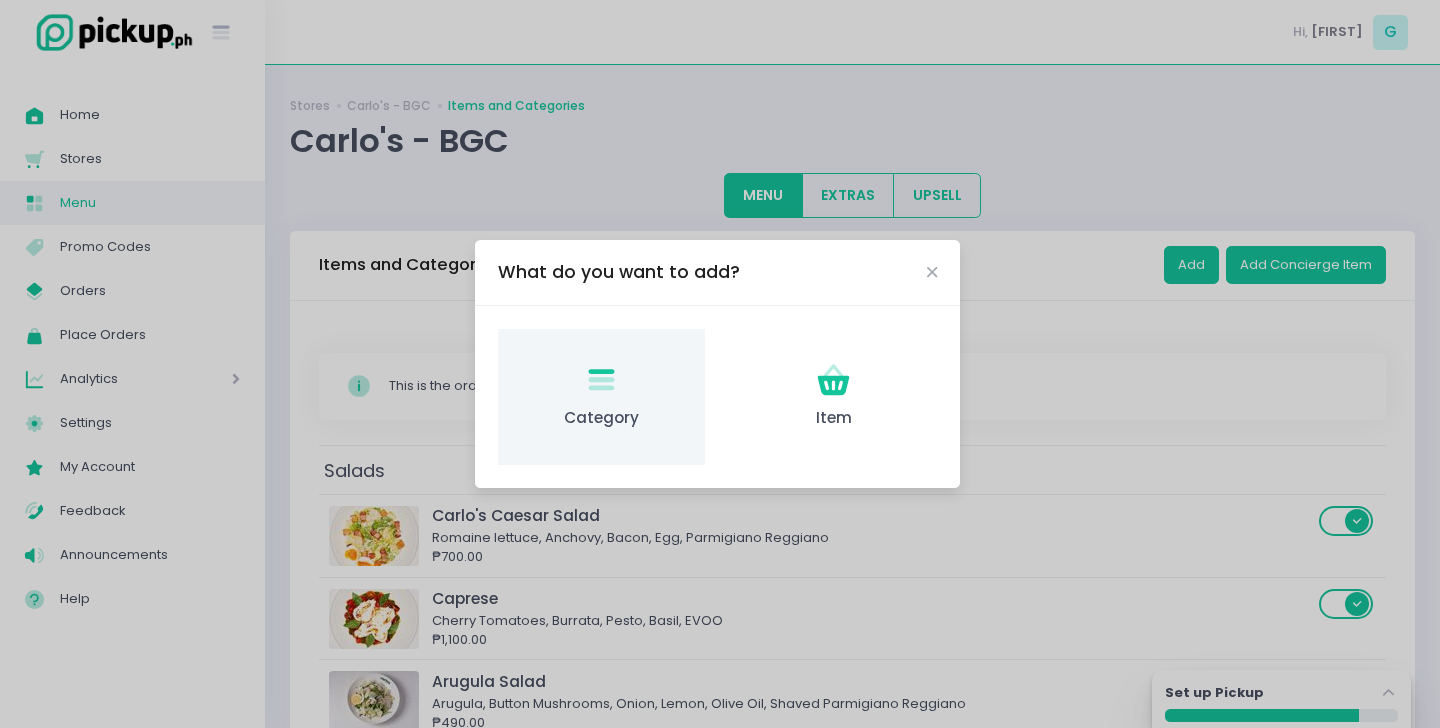 click on "Category Created with Sketch." 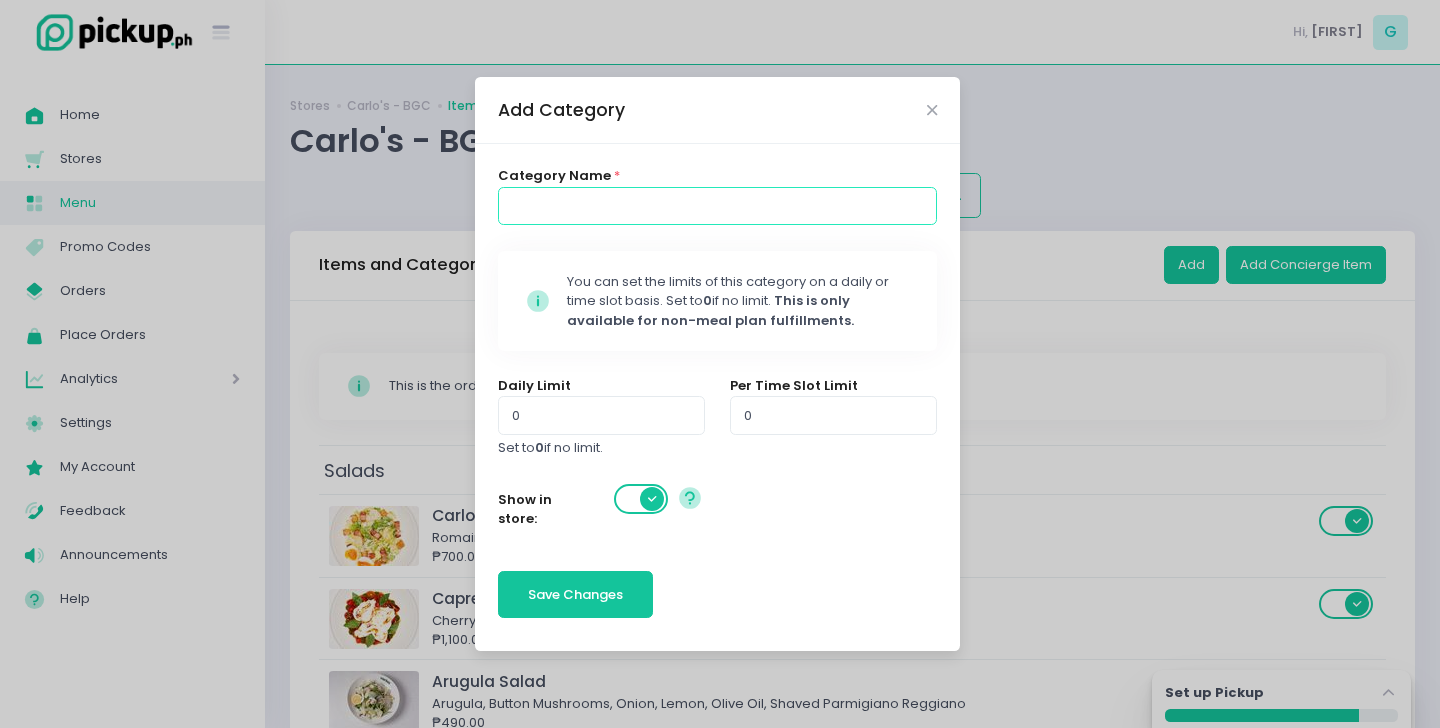 click at bounding box center [718, 206] 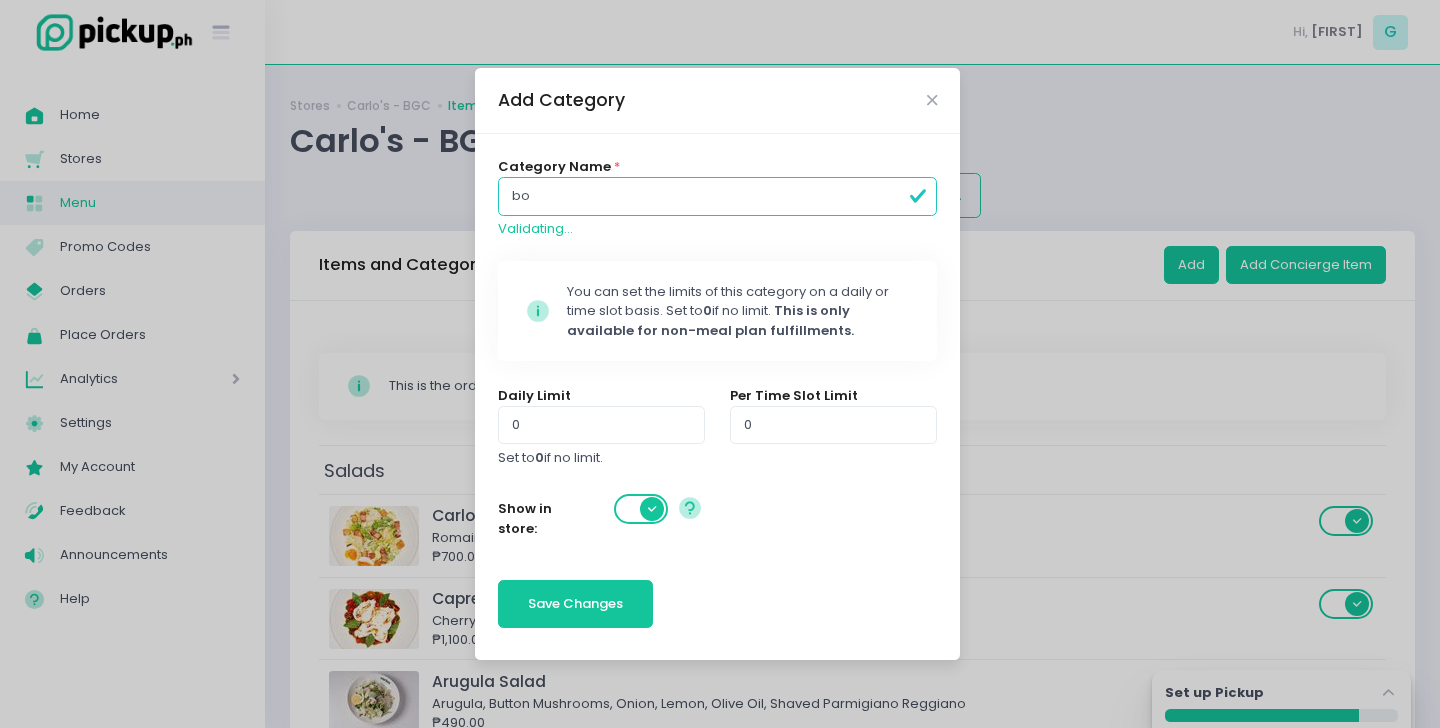 type on "b" 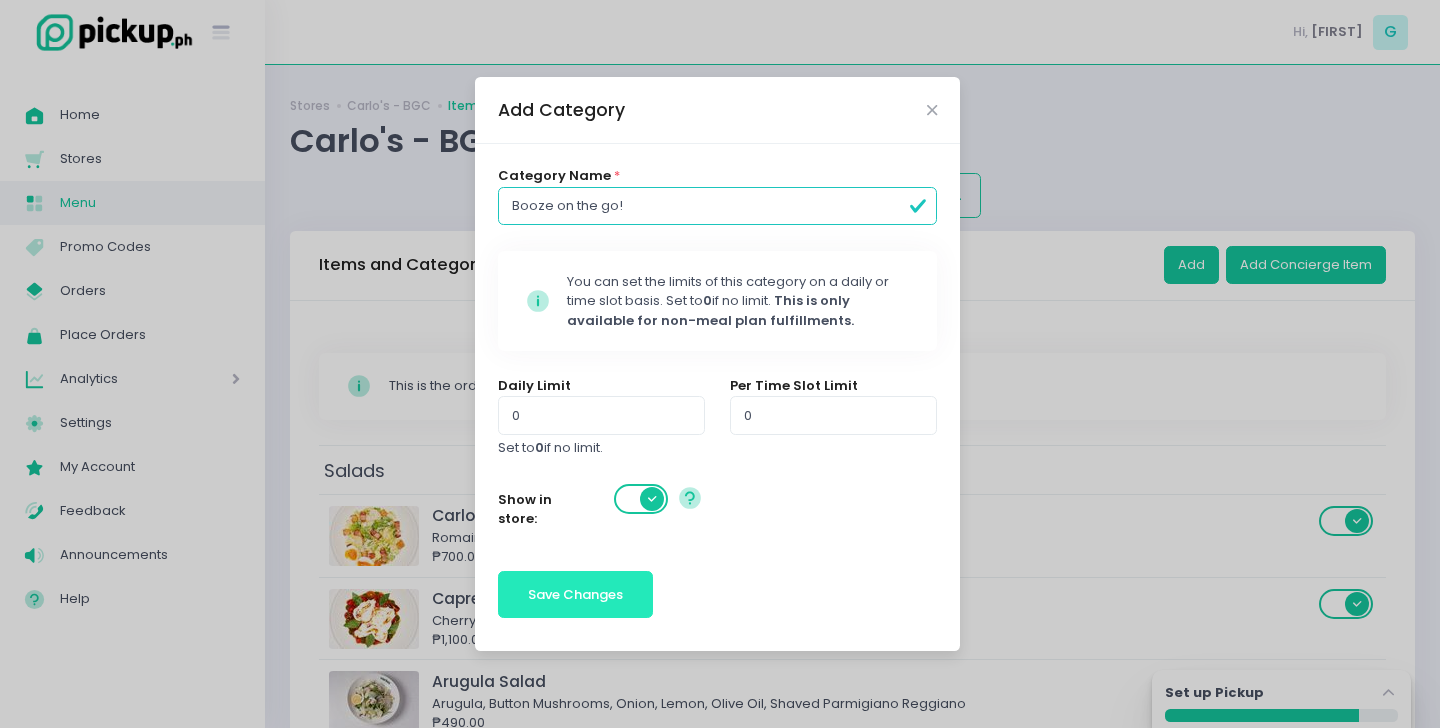 type on "Booze on the go!" 